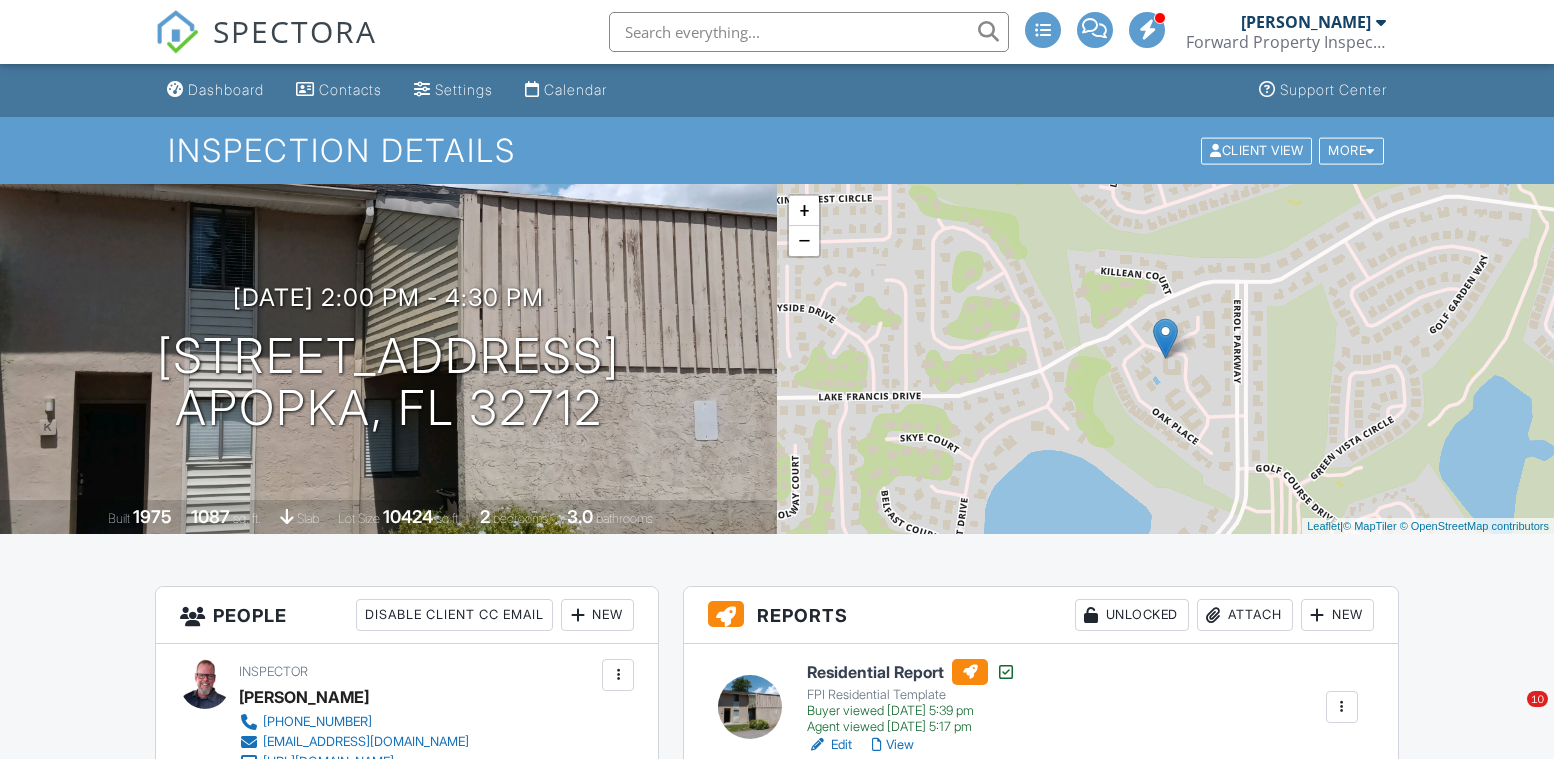 scroll, scrollTop: 107, scrollLeft: 0, axis: vertical 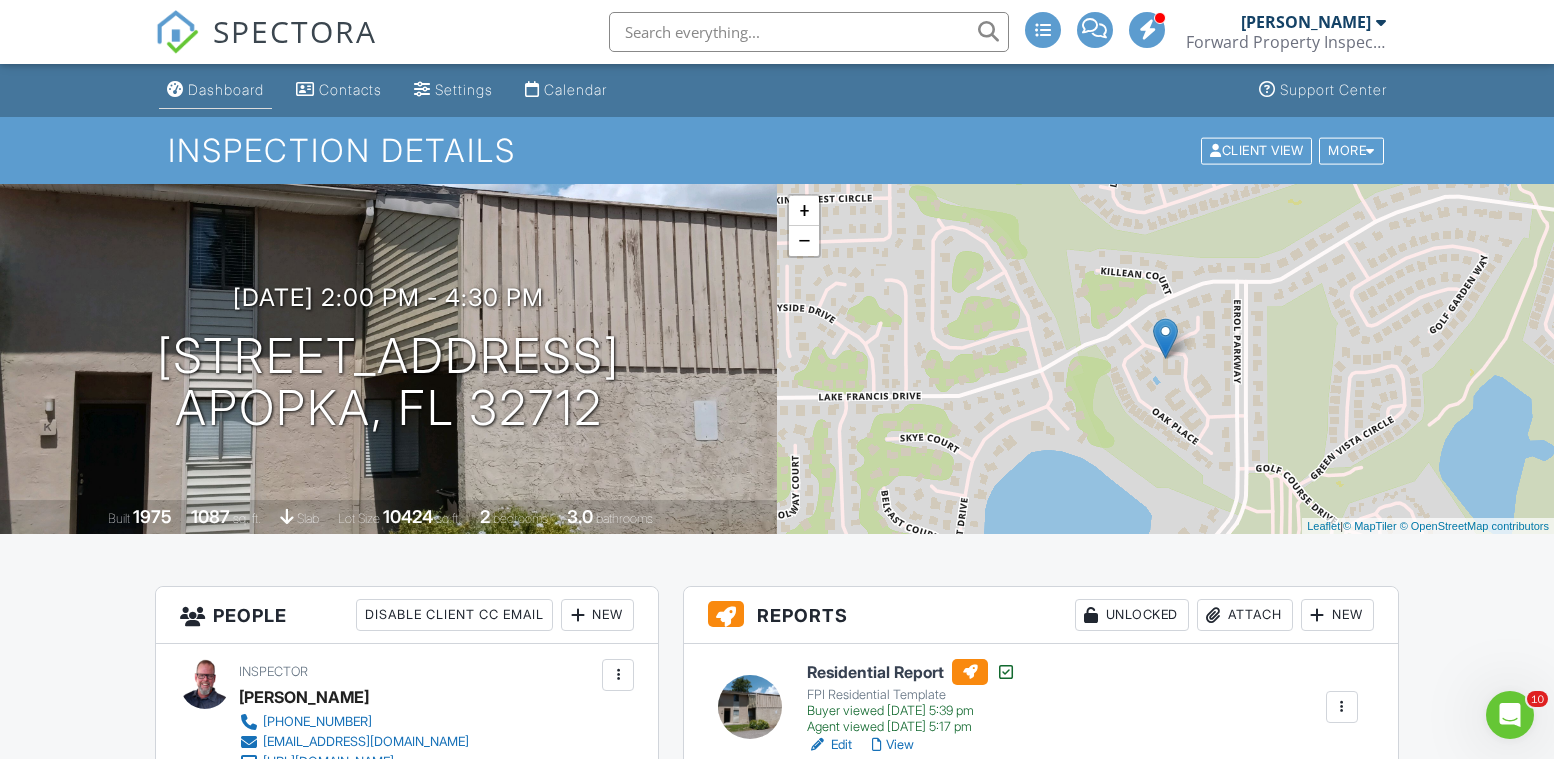 drag, startPoint x: 210, startPoint y: 87, endPoint x: 269, endPoint y: 91, distance: 59.135437 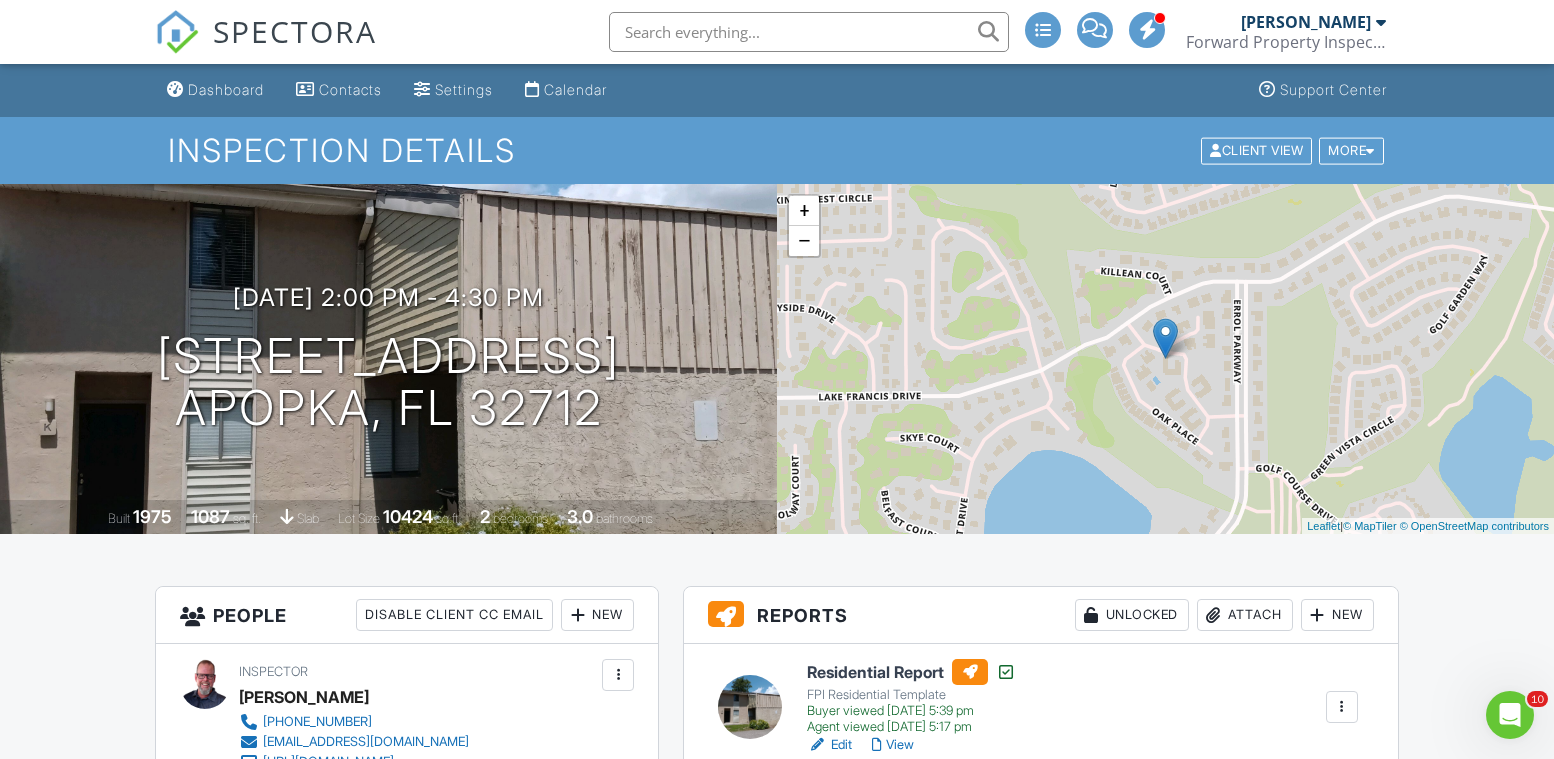click on "Dashboard" at bounding box center (226, 89) 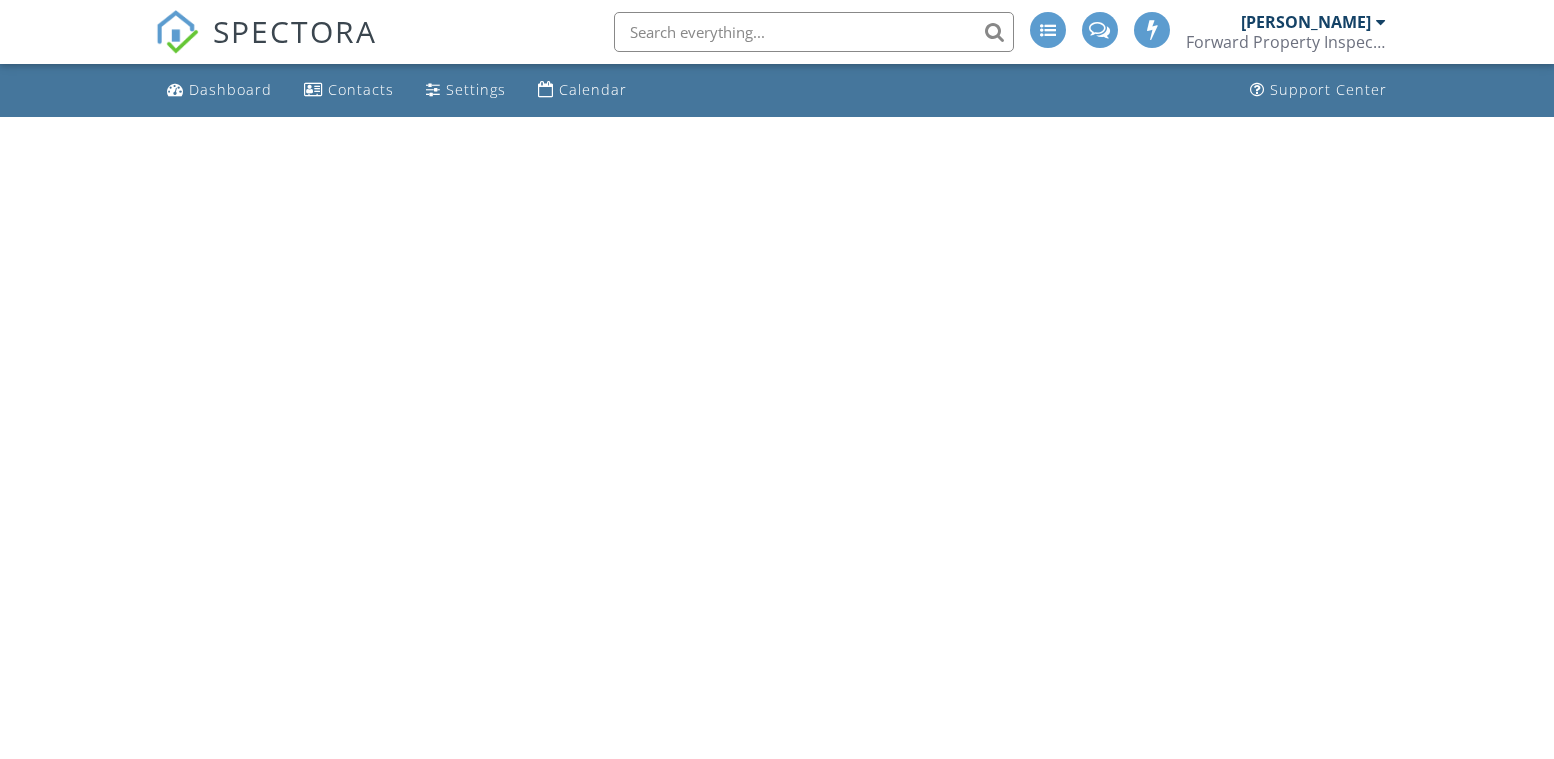 scroll, scrollTop: 0, scrollLeft: 0, axis: both 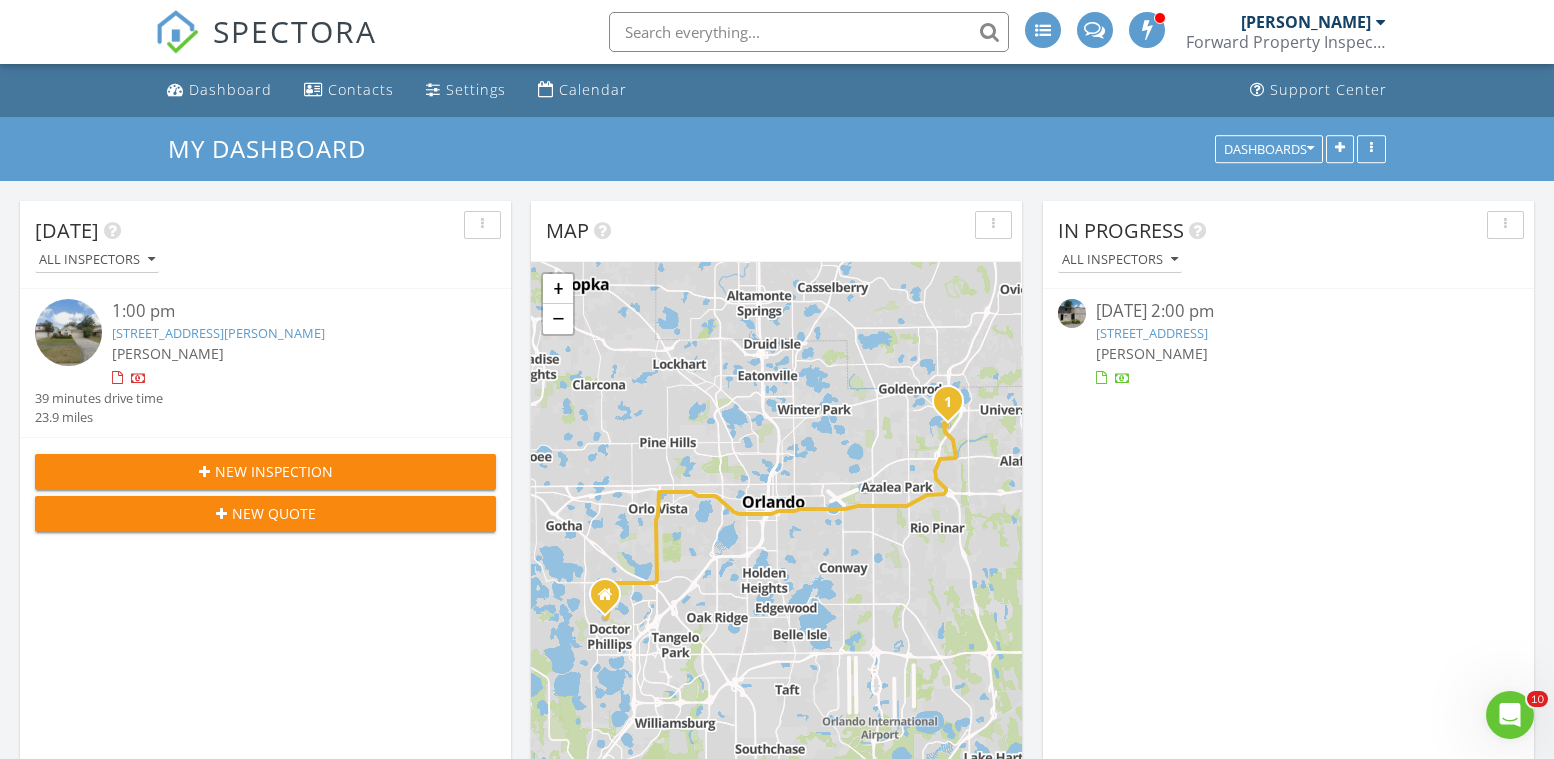 click on "1428 Oak Pl UNIT K, Apopka, FL 32712" at bounding box center (1152, 333) 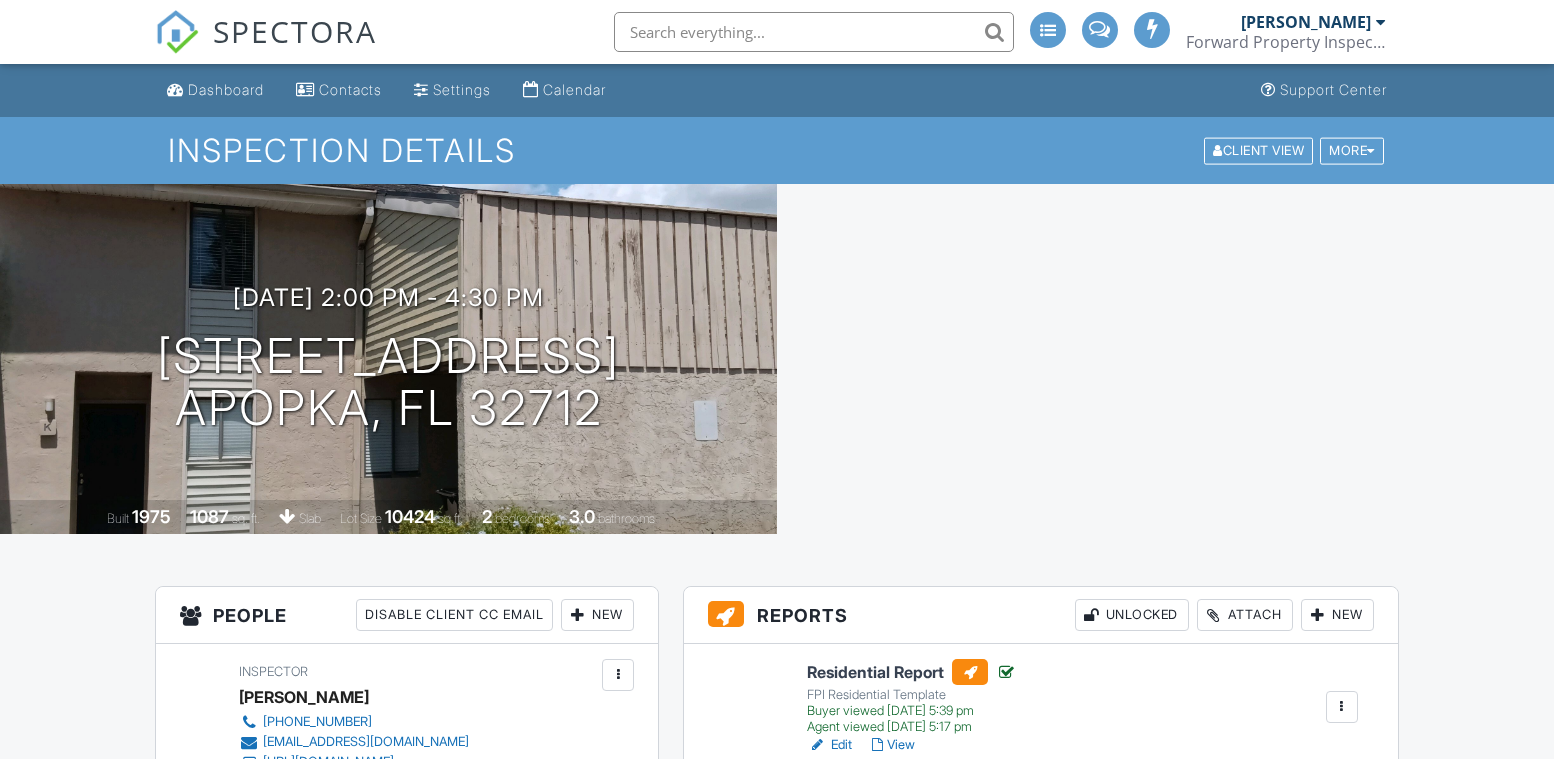 scroll, scrollTop: 0, scrollLeft: 0, axis: both 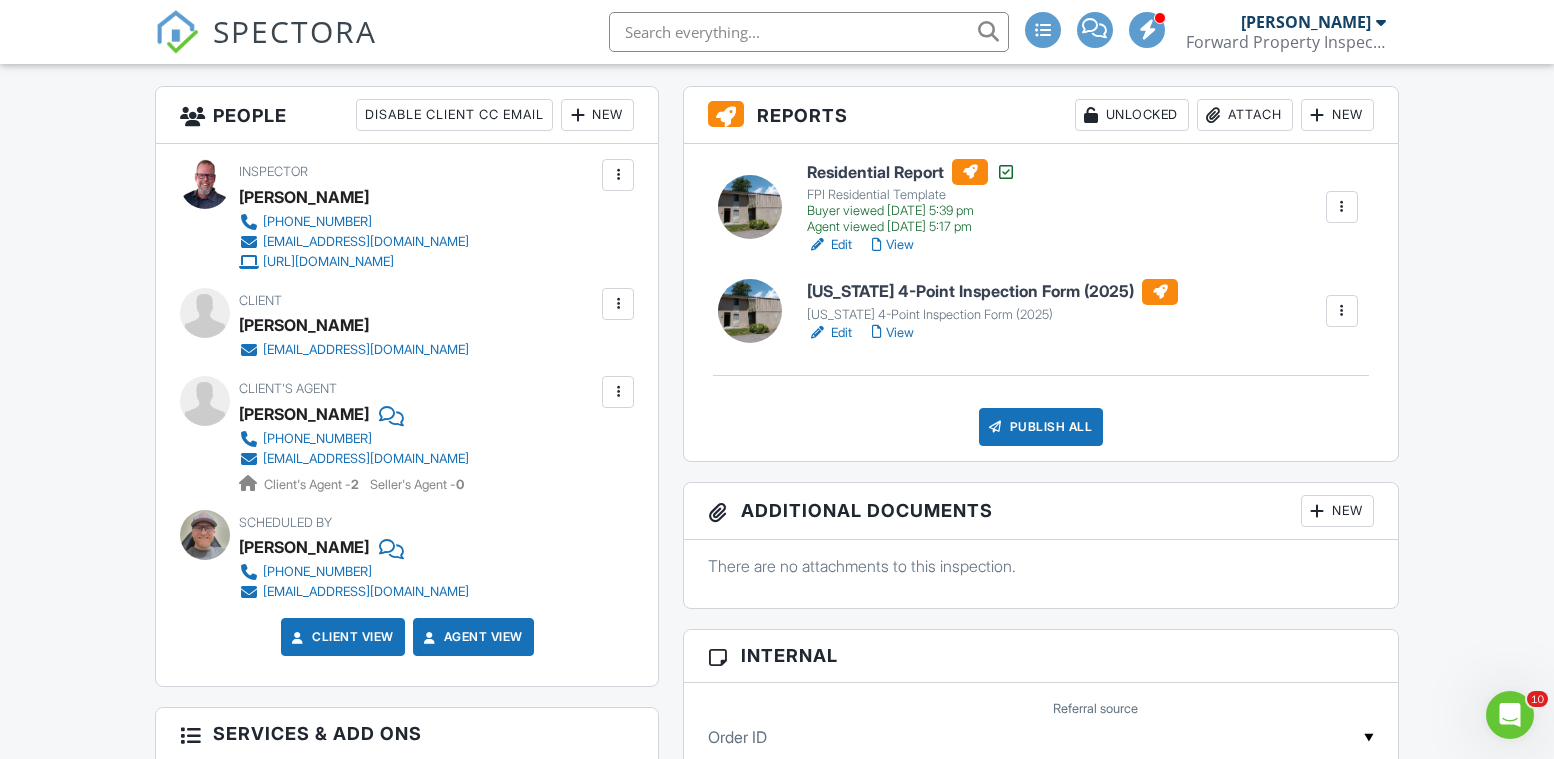click on "[US_STATE] 4-Point Inspection Form (2025)" at bounding box center [992, 292] 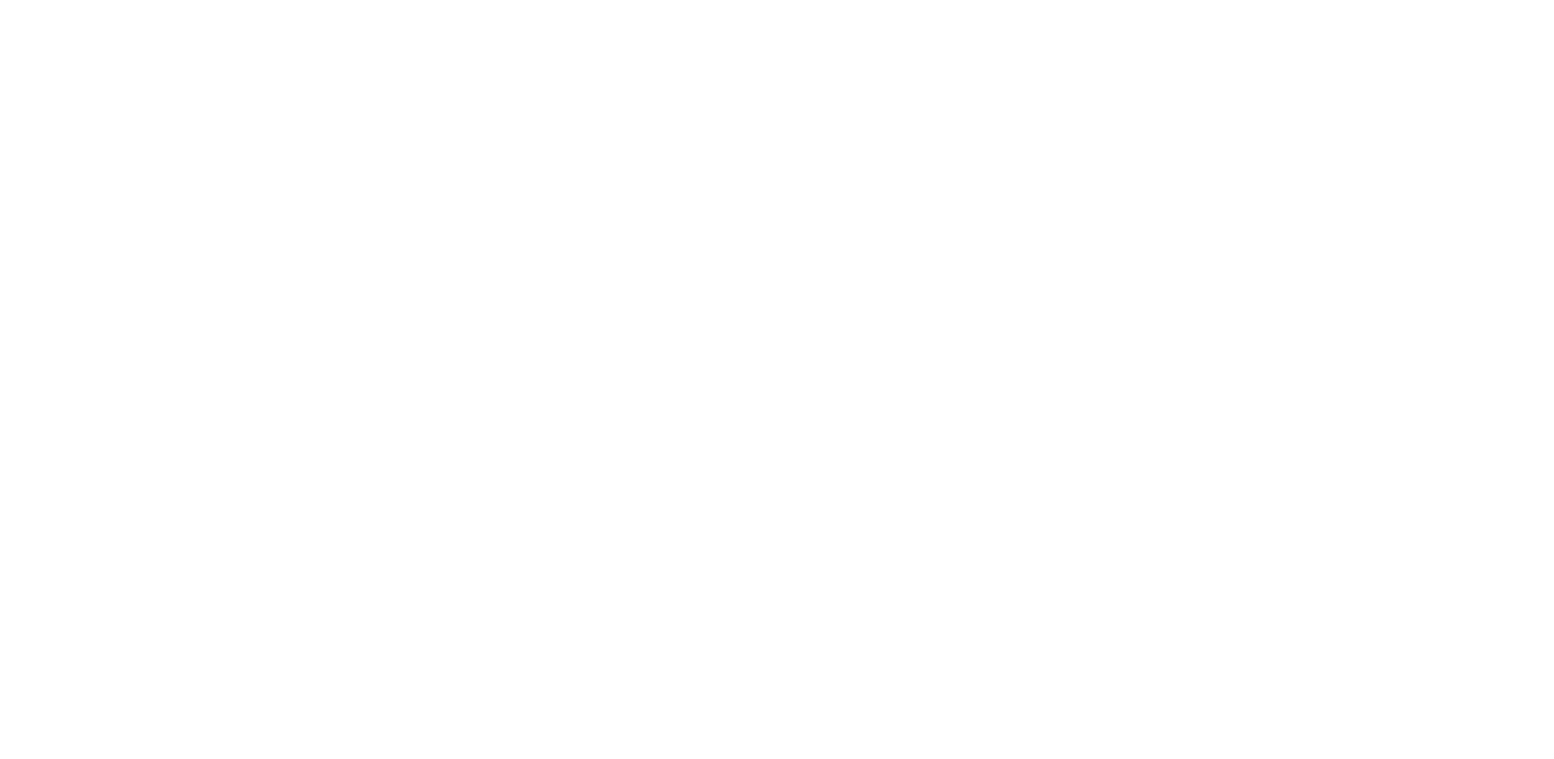 scroll, scrollTop: 0, scrollLeft: 0, axis: both 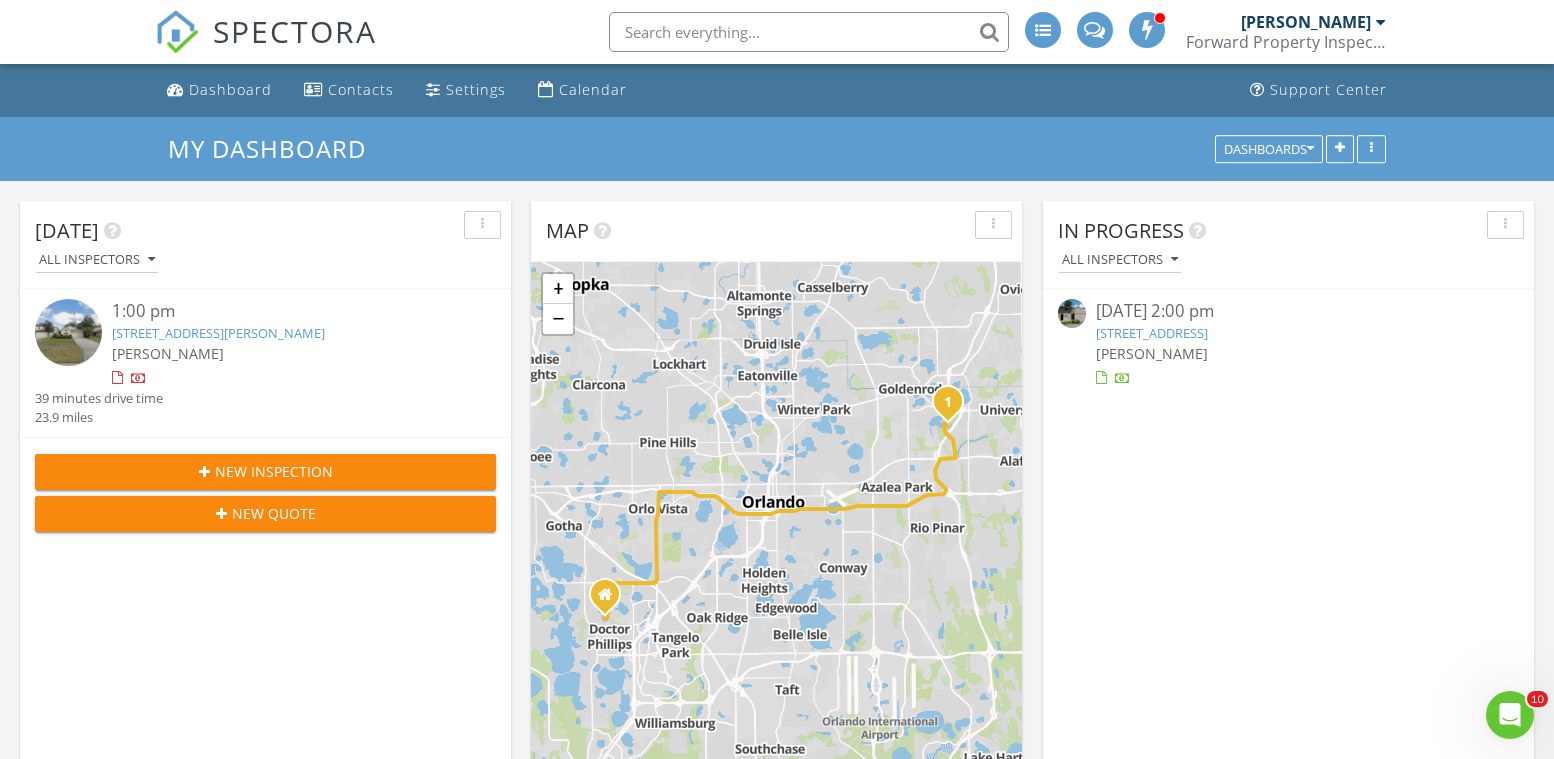 click on "1428 Oak Pl UNIT K, Apopka, FL 32712" at bounding box center [1152, 333] 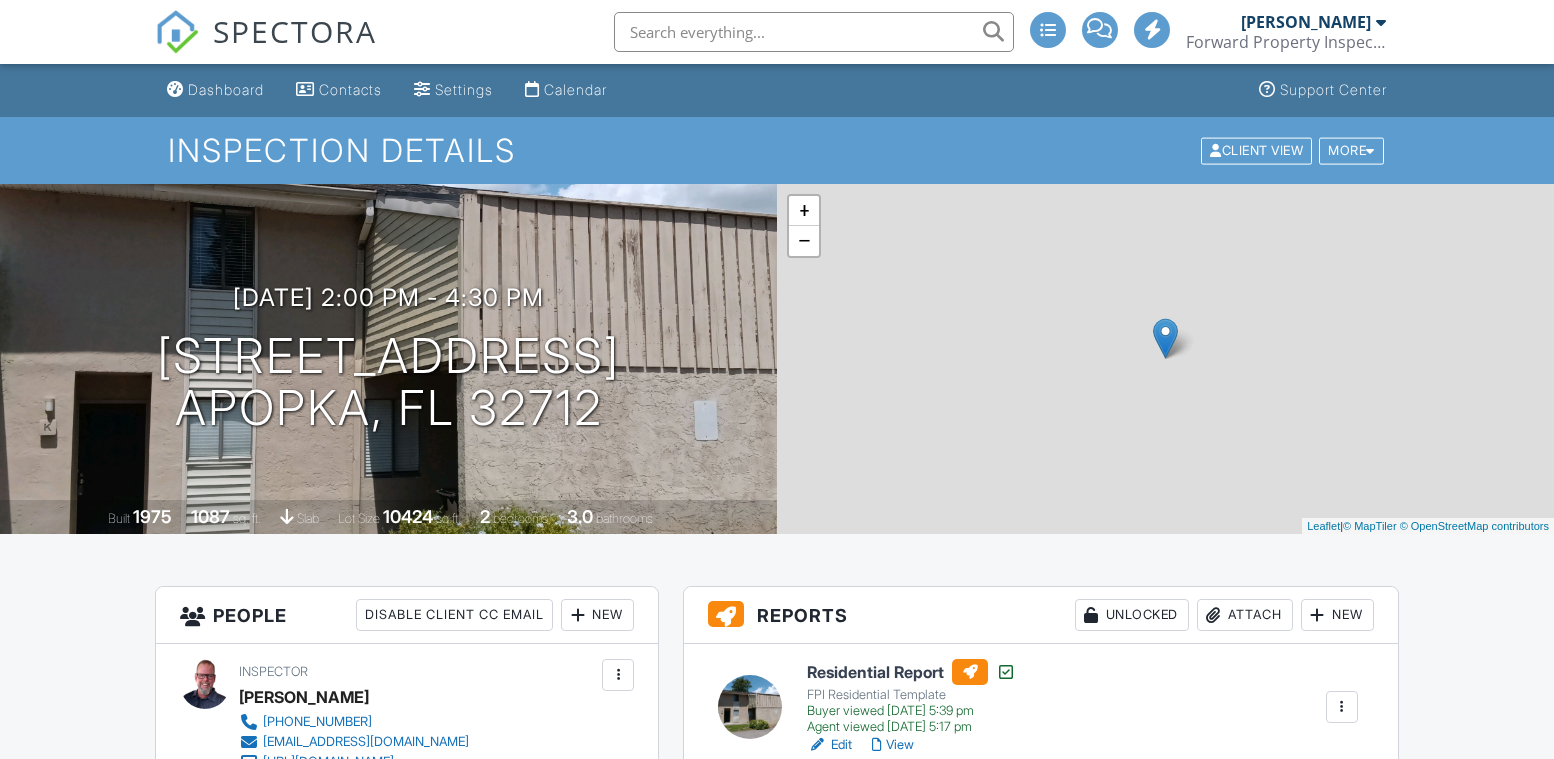 scroll, scrollTop: 286, scrollLeft: 0, axis: vertical 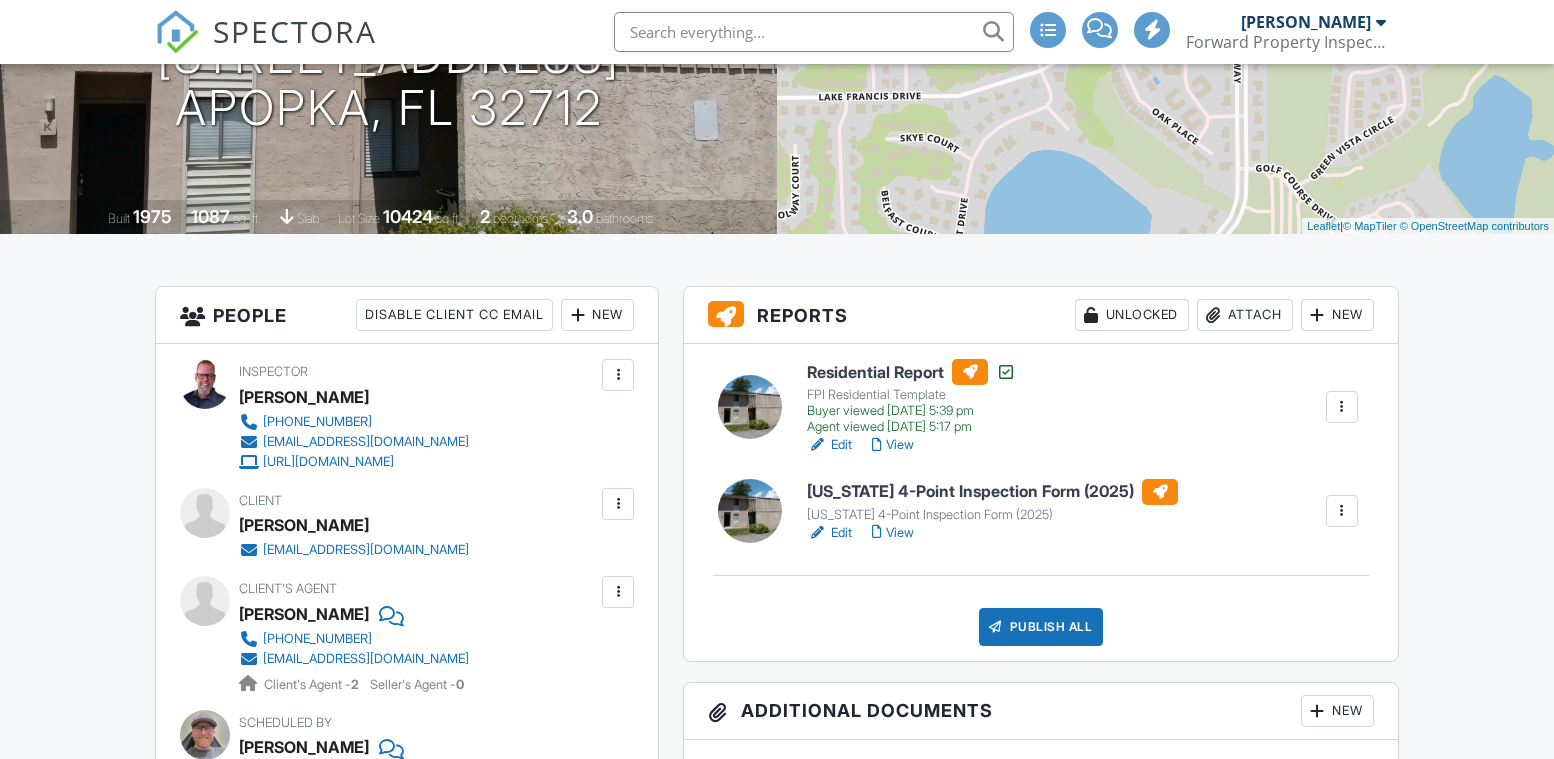 click on "Publish All" at bounding box center (1041, 627) 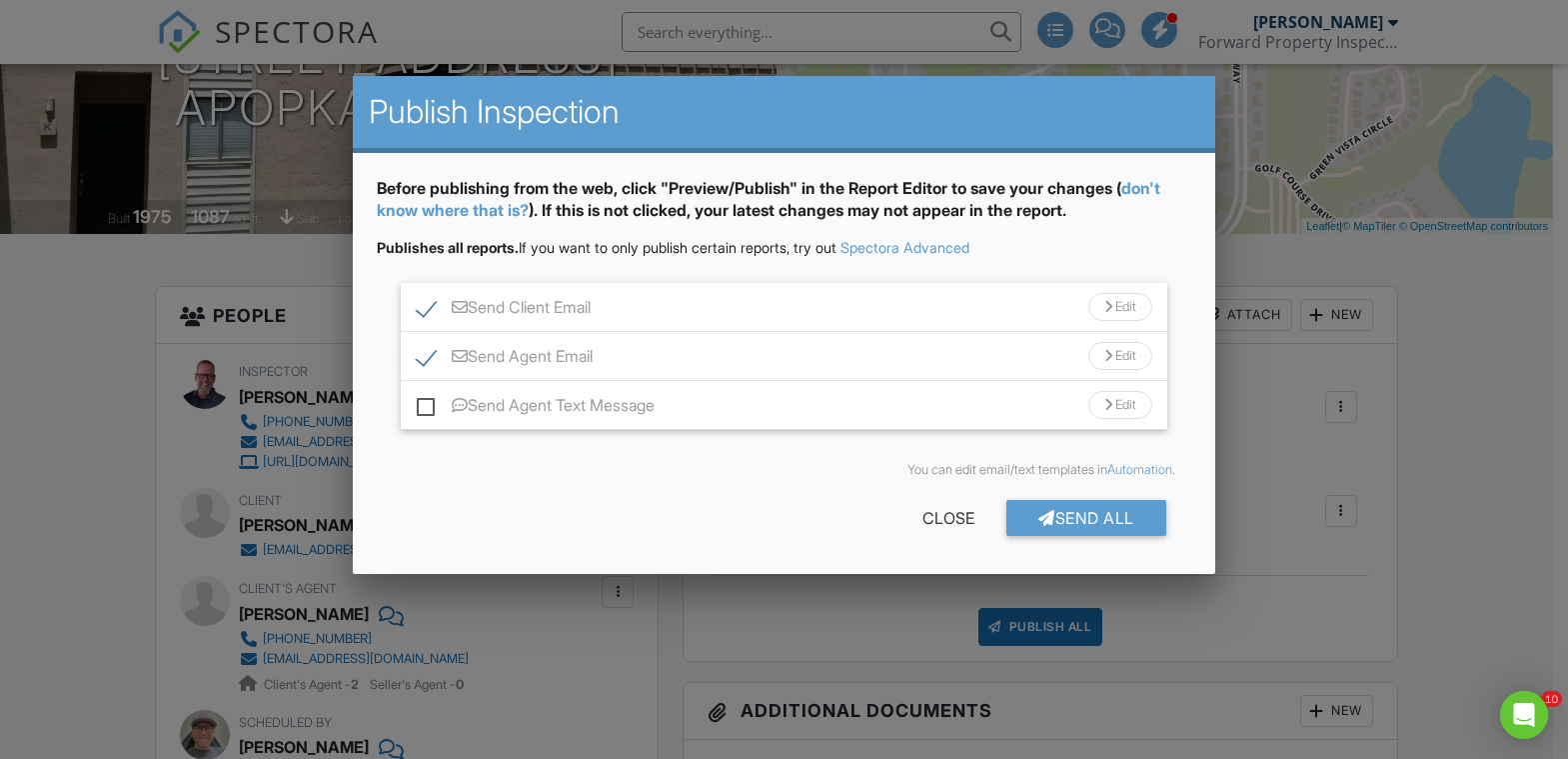 scroll, scrollTop: 0, scrollLeft: 0, axis: both 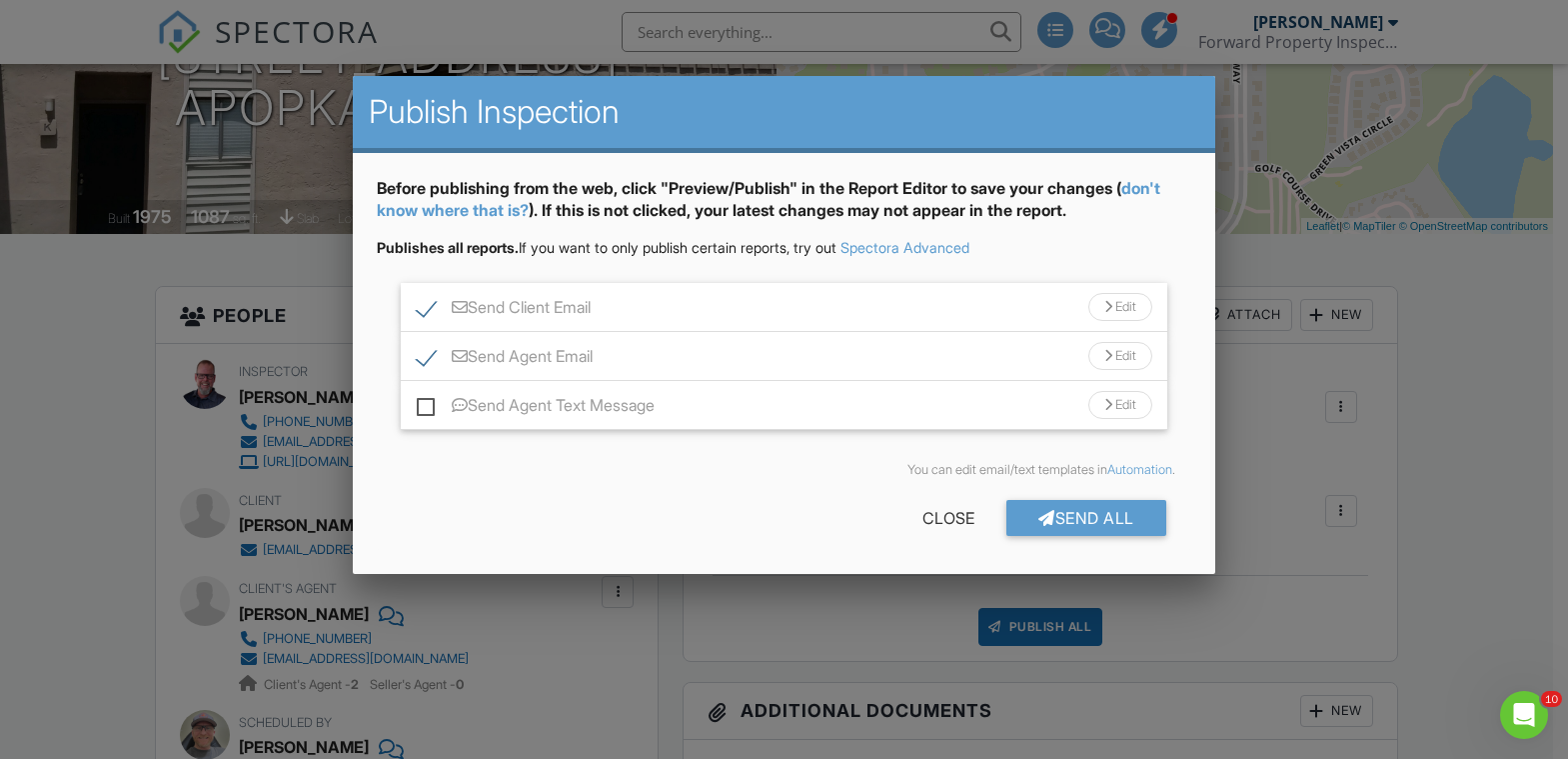 click on "Send Agent Email" at bounding box center (505, 359) 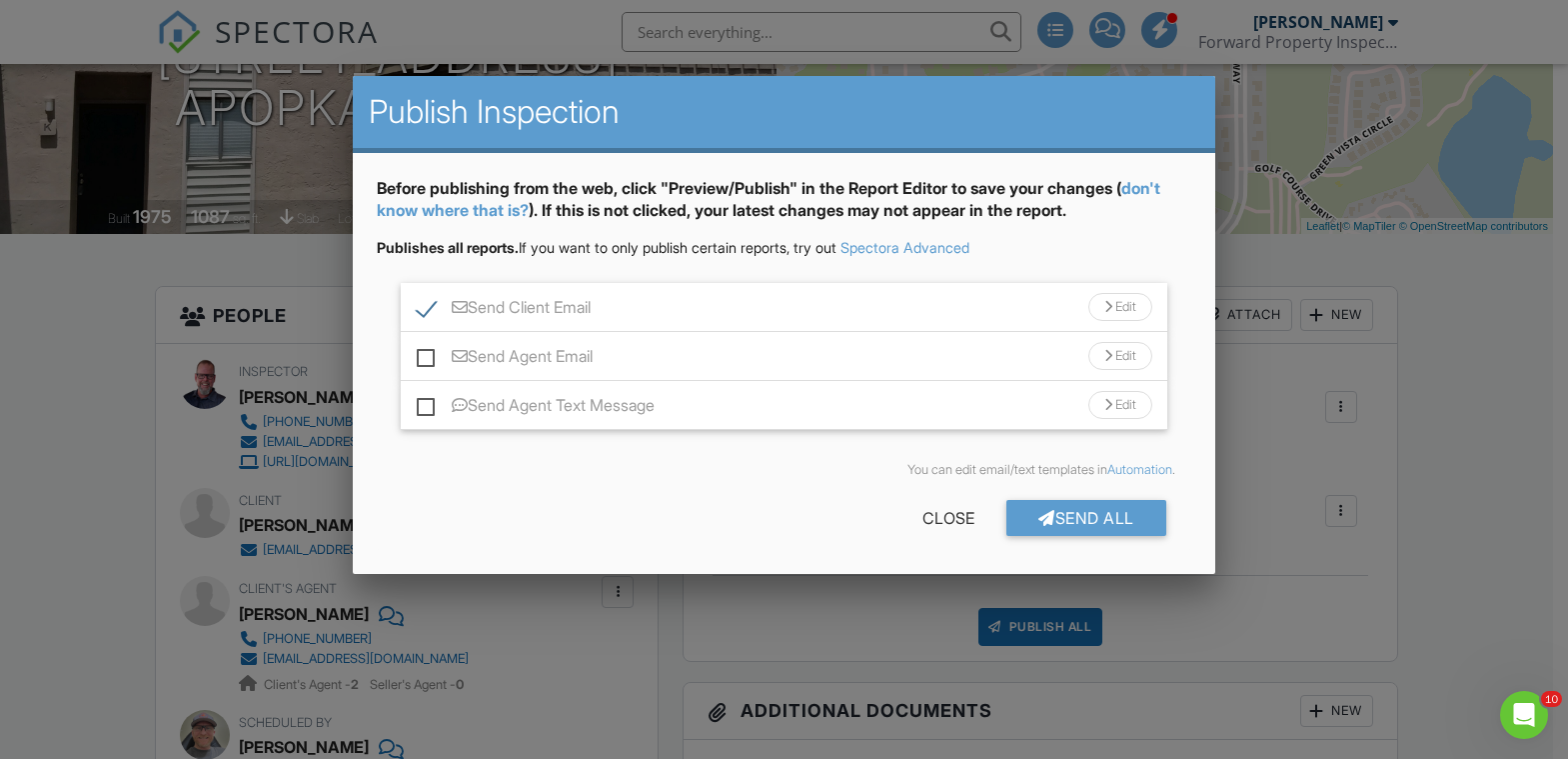 click on "Send Client Email" at bounding box center (504, 310) 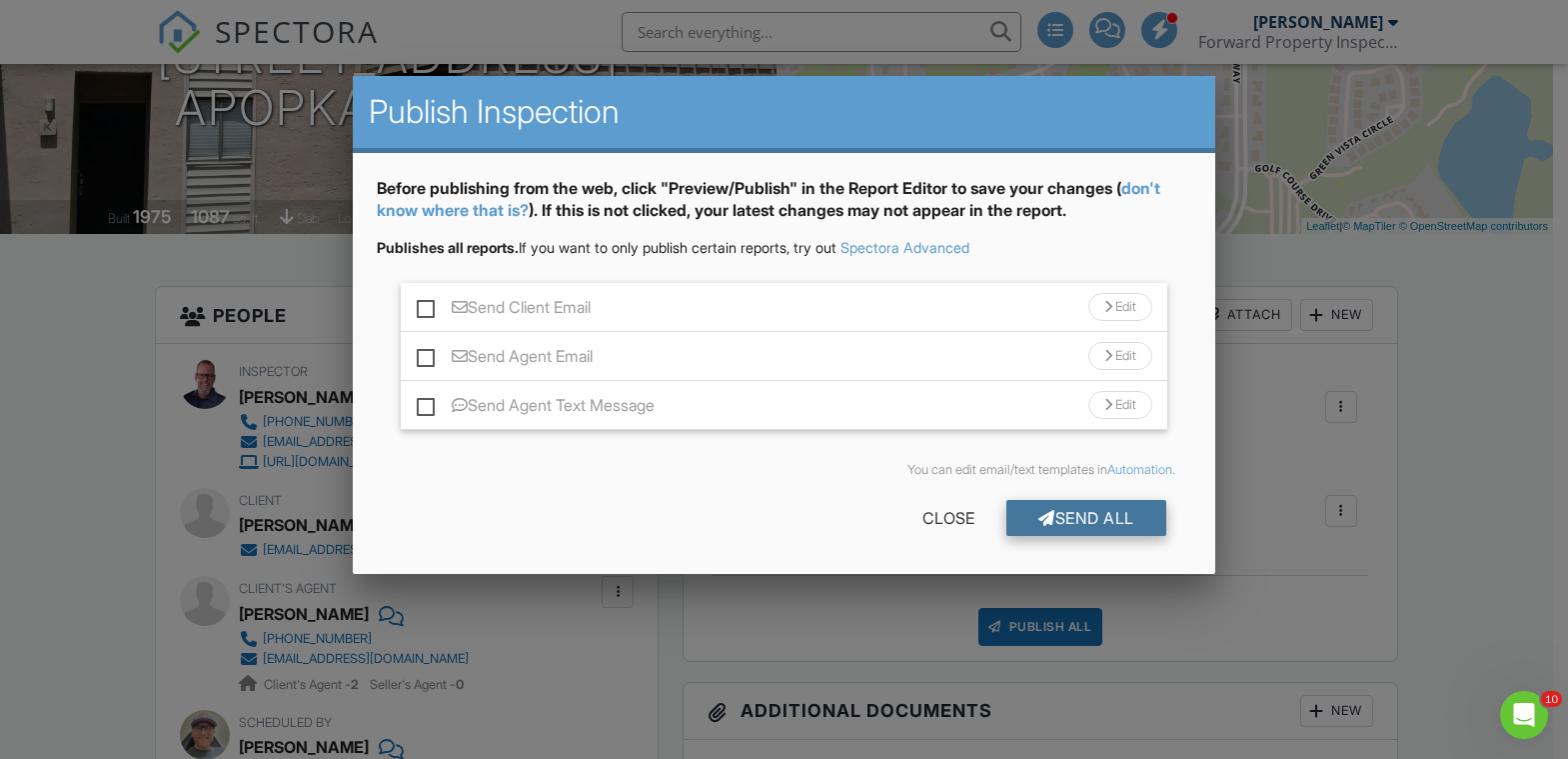 click on "Send All" at bounding box center (1086, 518) 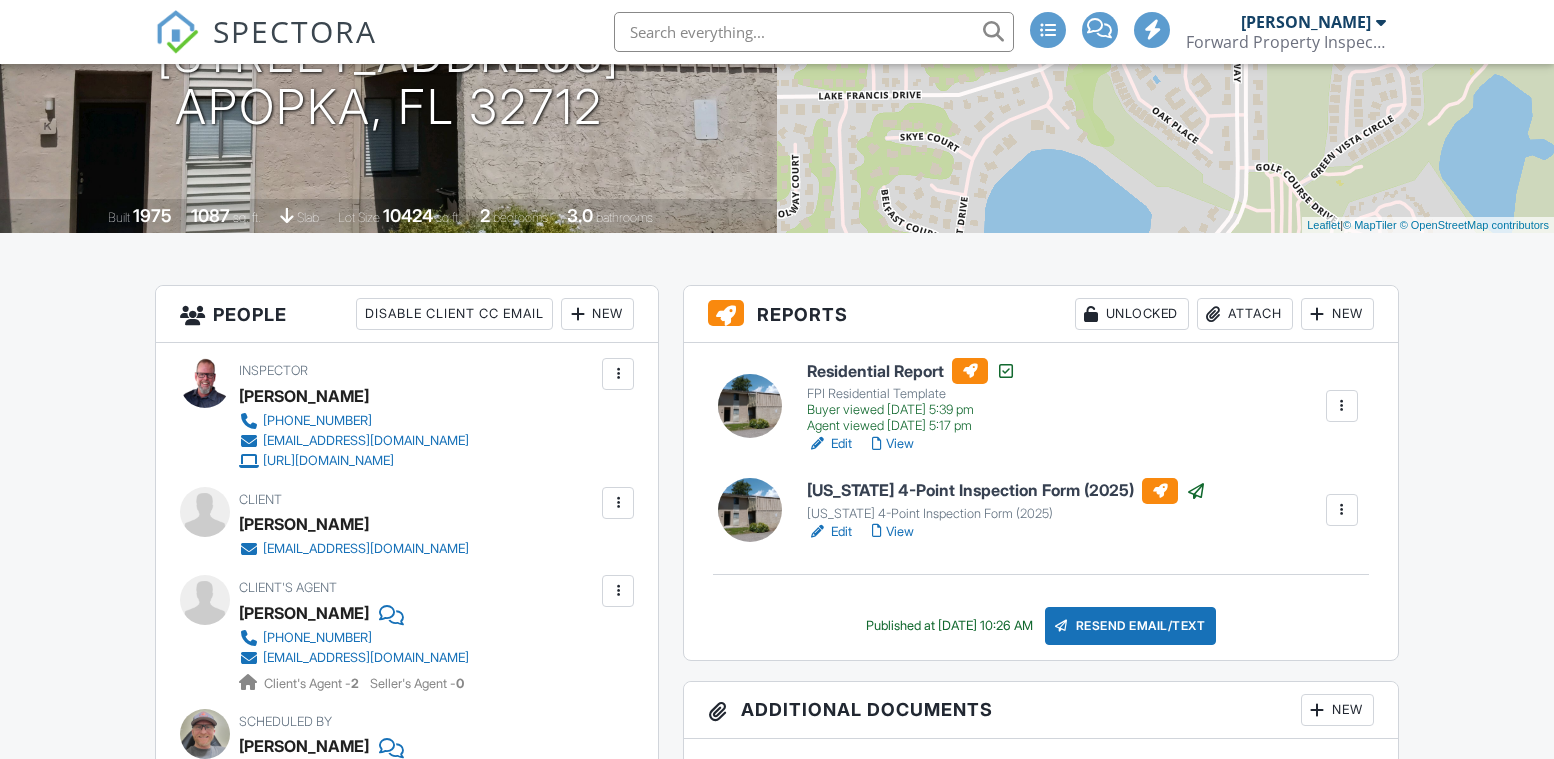 scroll, scrollTop: 301, scrollLeft: 0, axis: vertical 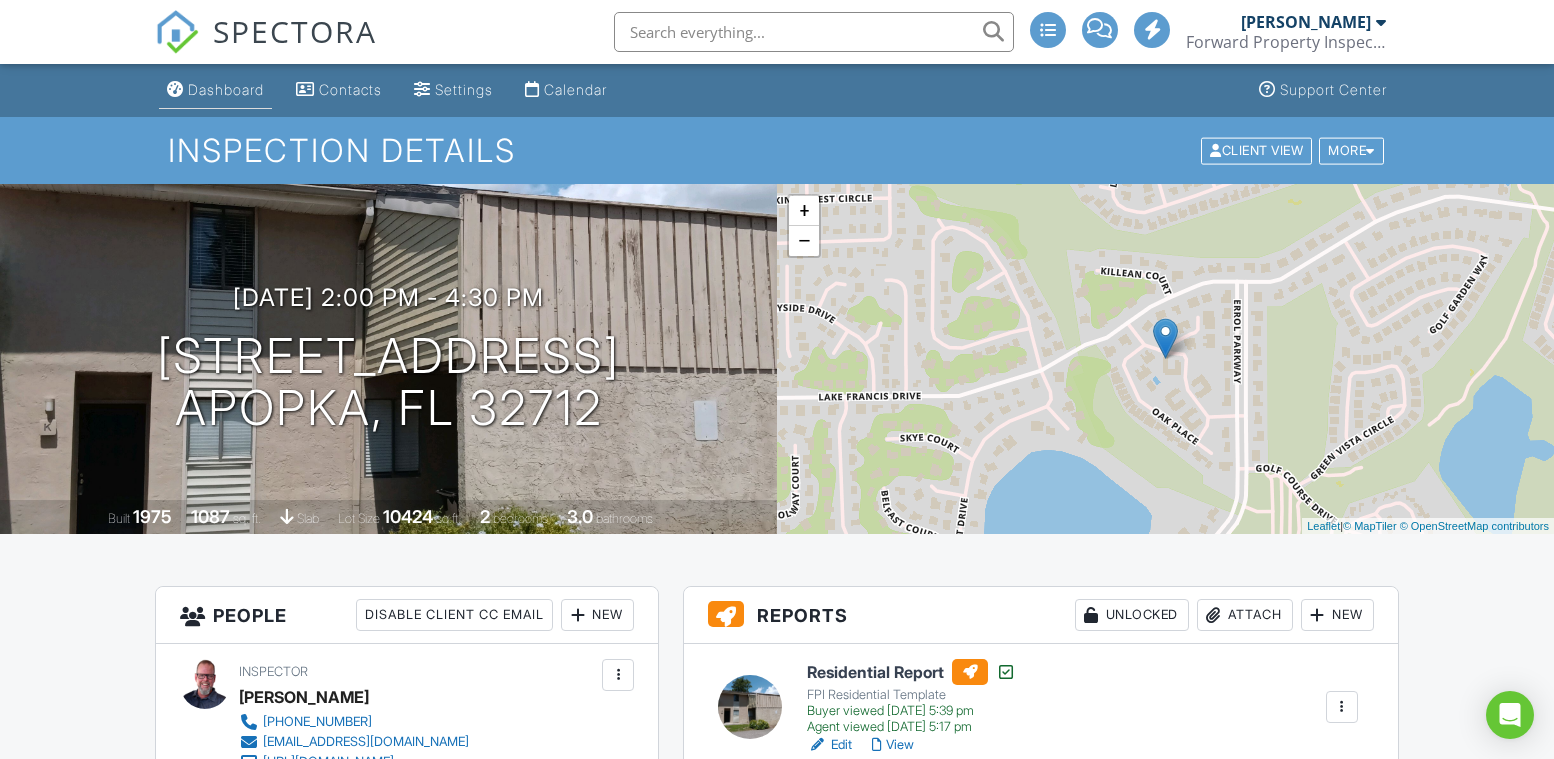 click on "Dashboard" at bounding box center [226, 89] 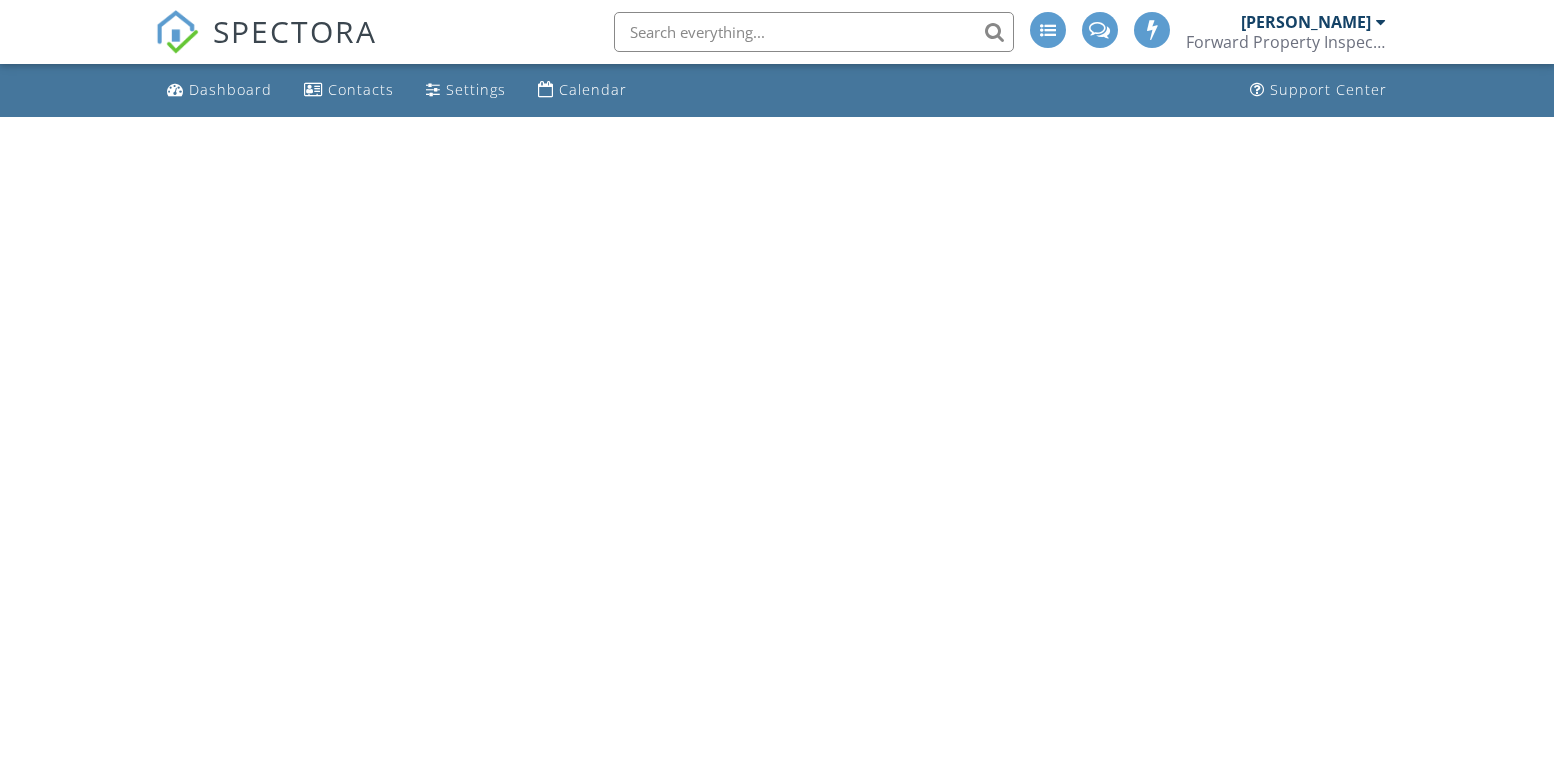 scroll, scrollTop: 0, scrollLeft: 0, axis: both 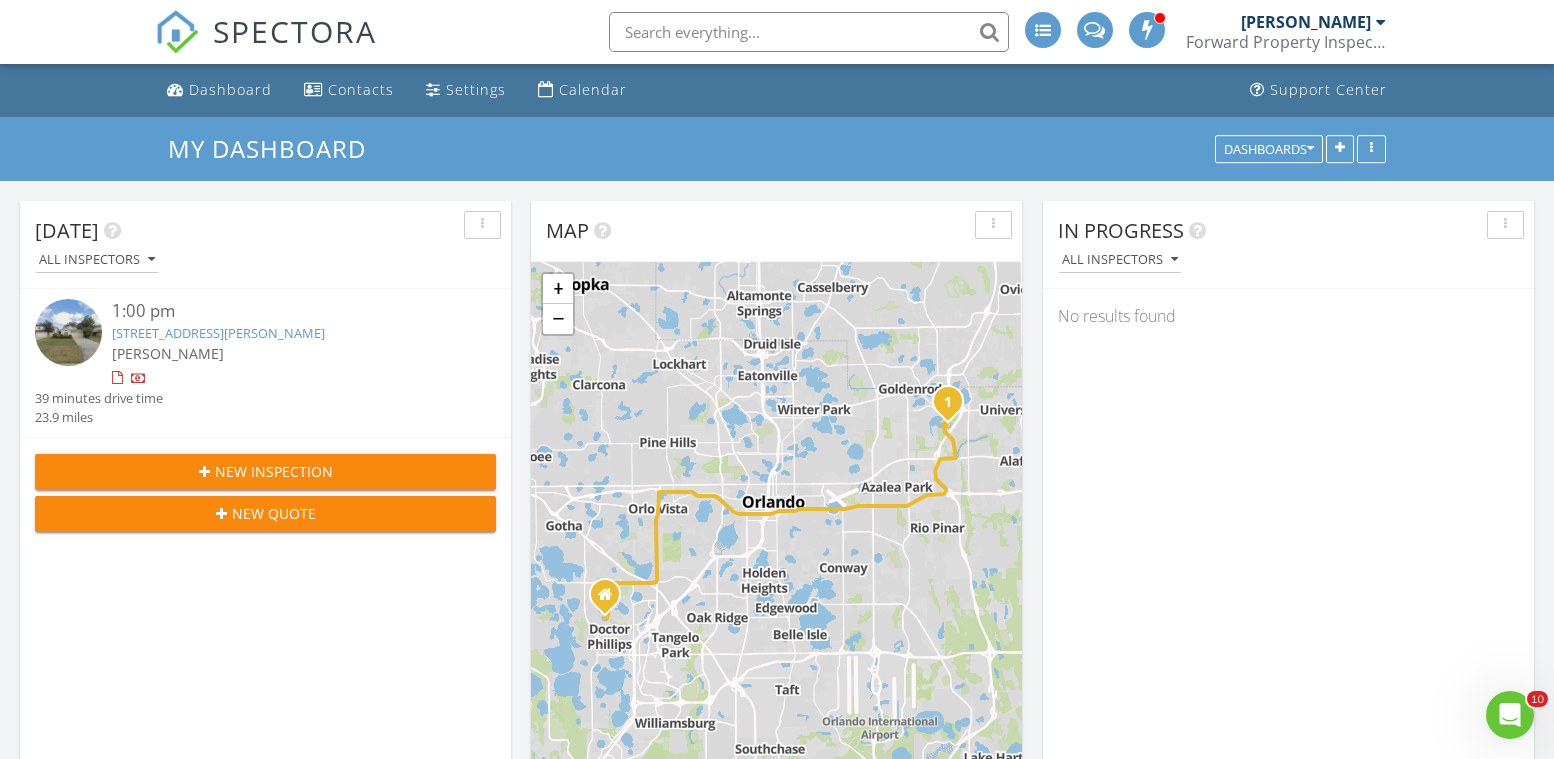 click at bounding box center [809, 32] 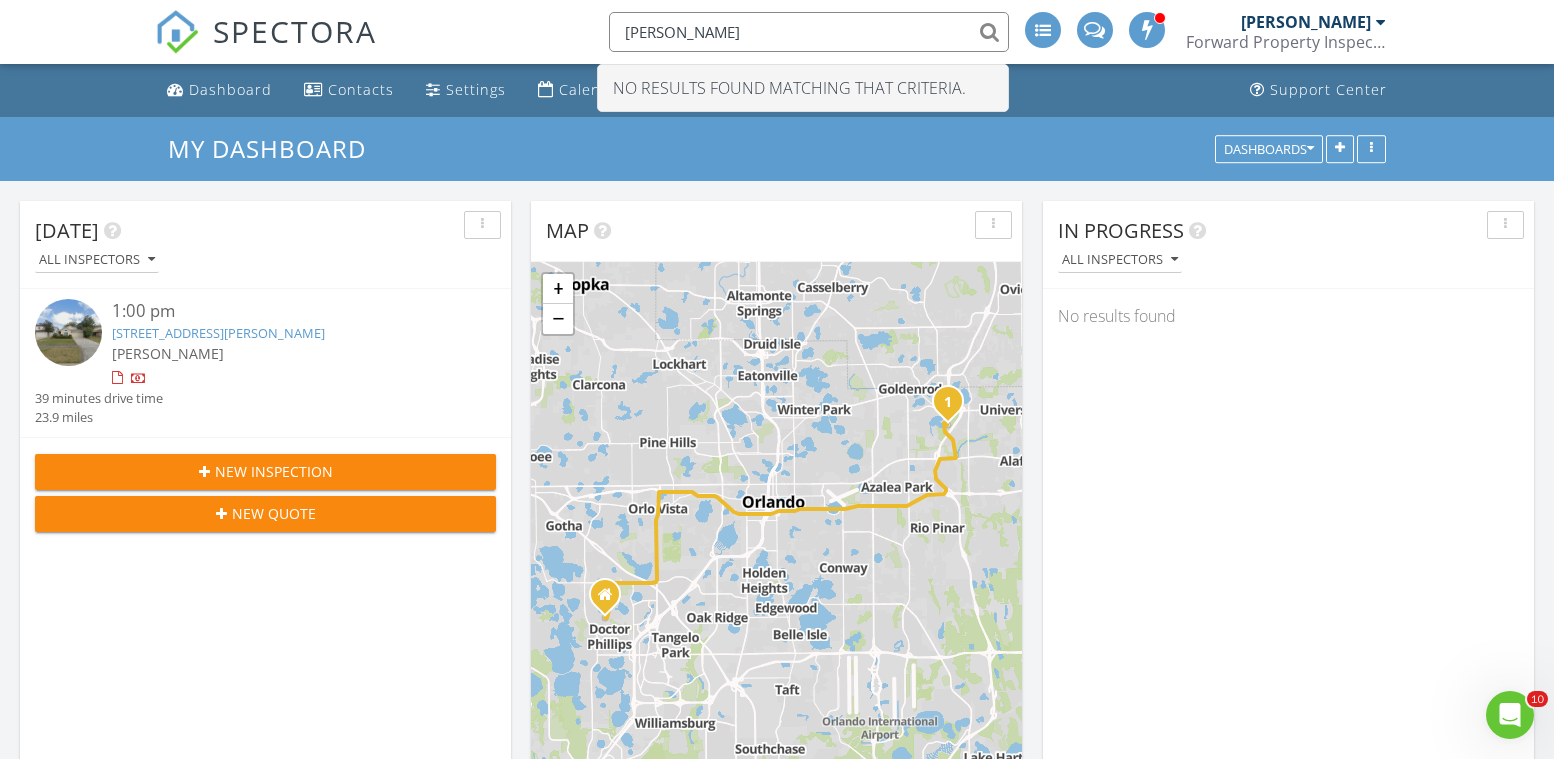 drag, startPoint x: 781, startPoint y: 28, endPoint x: 613, endPoint y: 30, distance: 168.0119 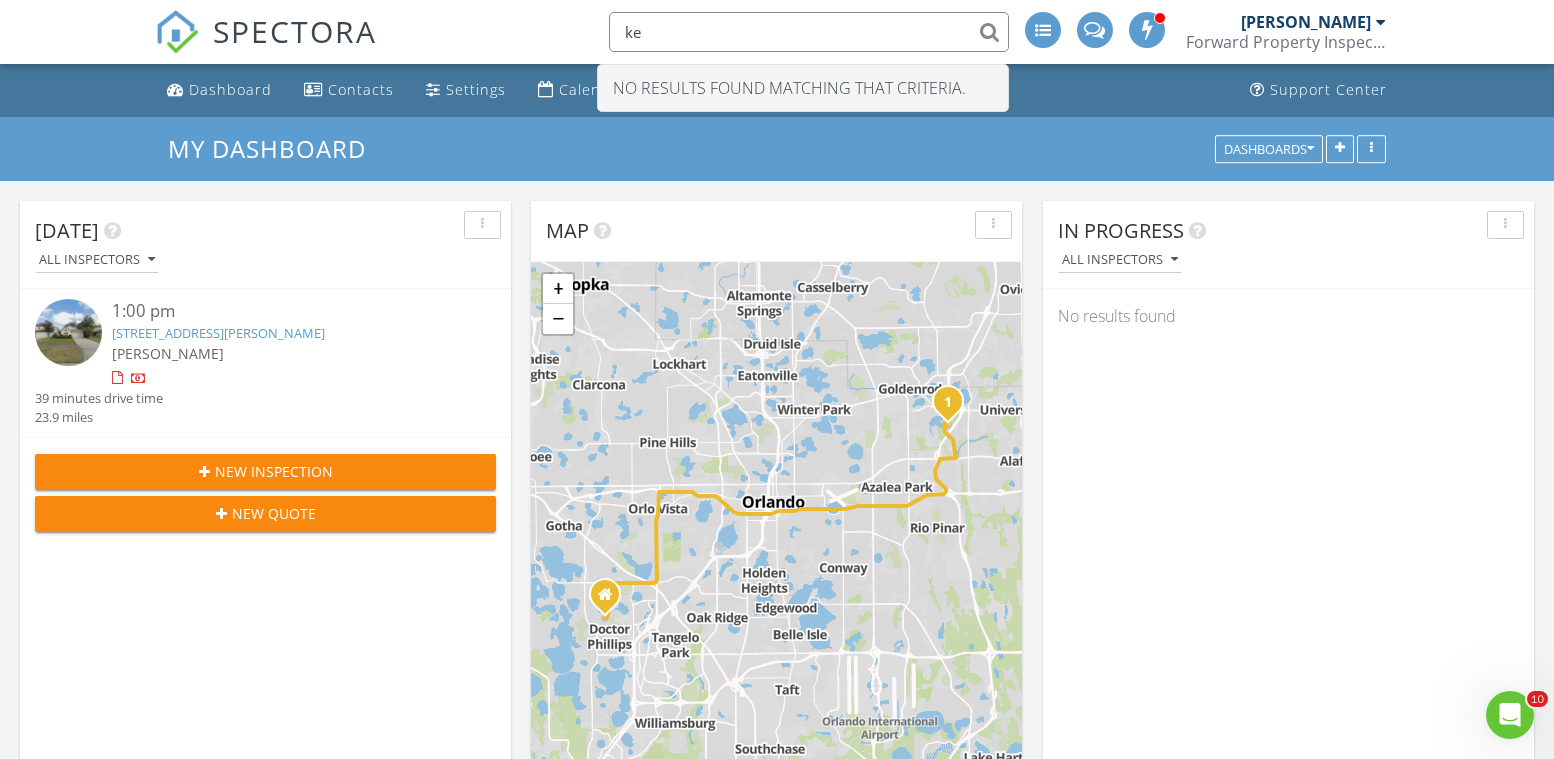type on "k" 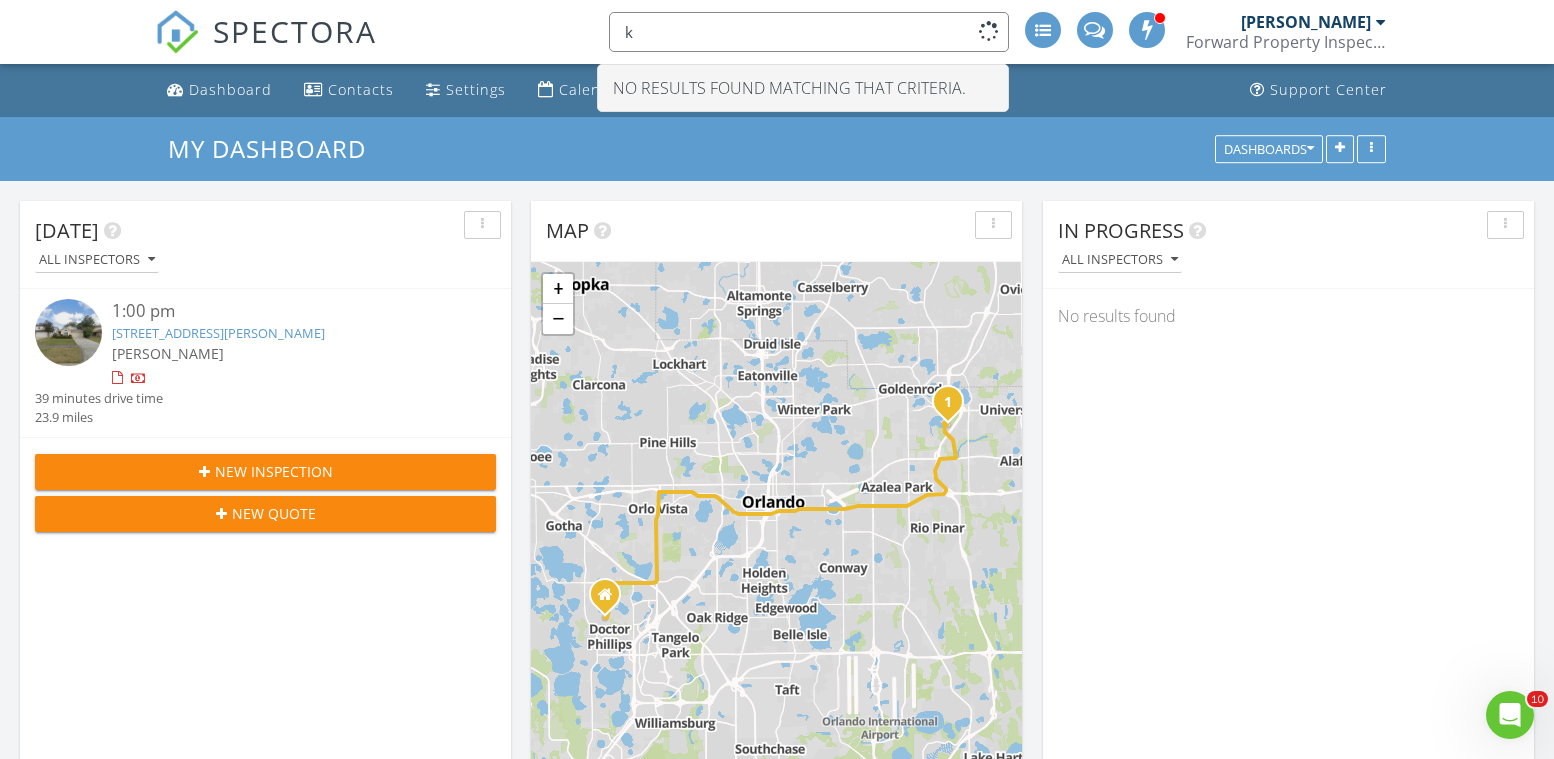 type 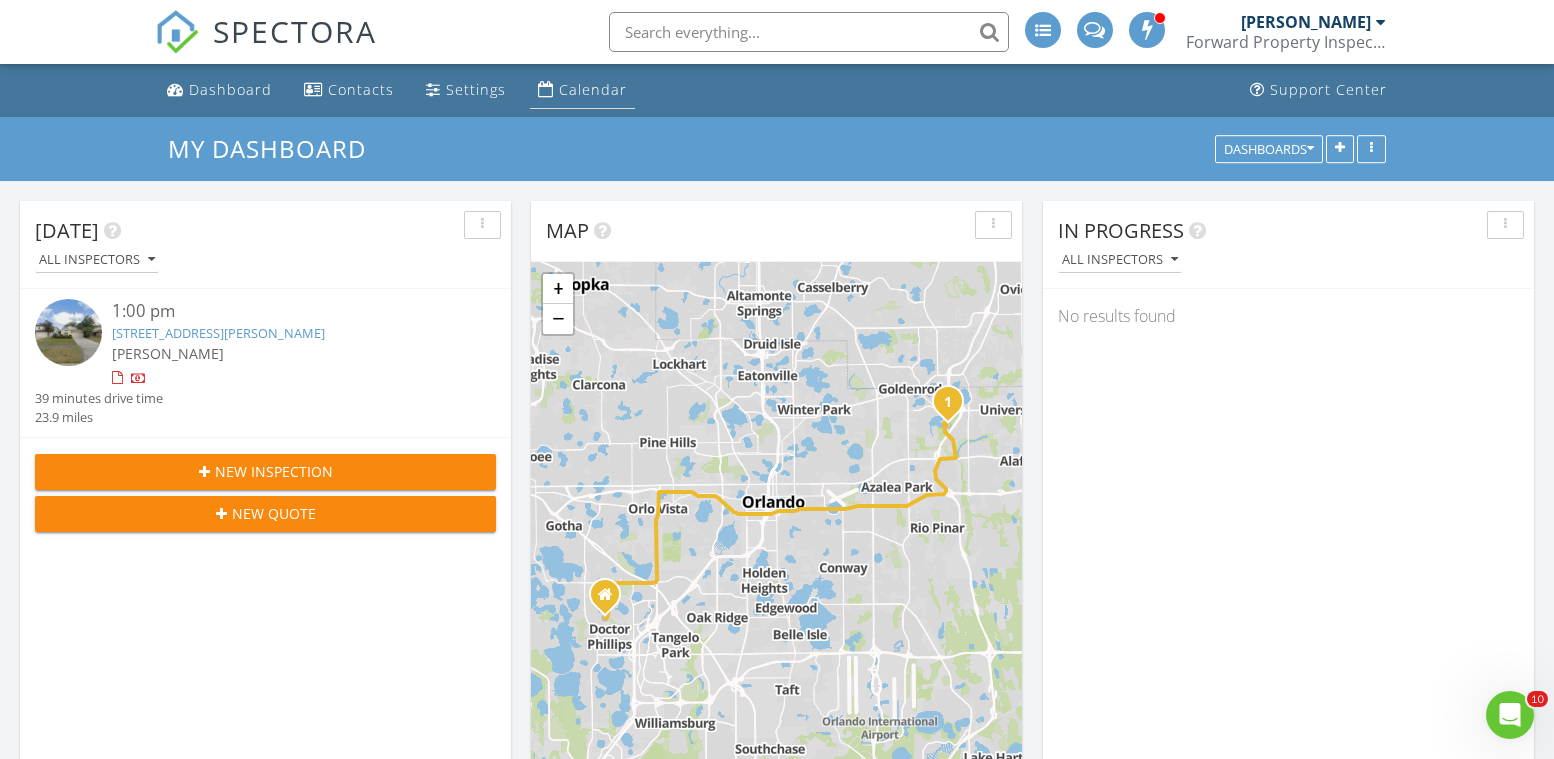 click on "Calendar" at bounding box center [593, 89] 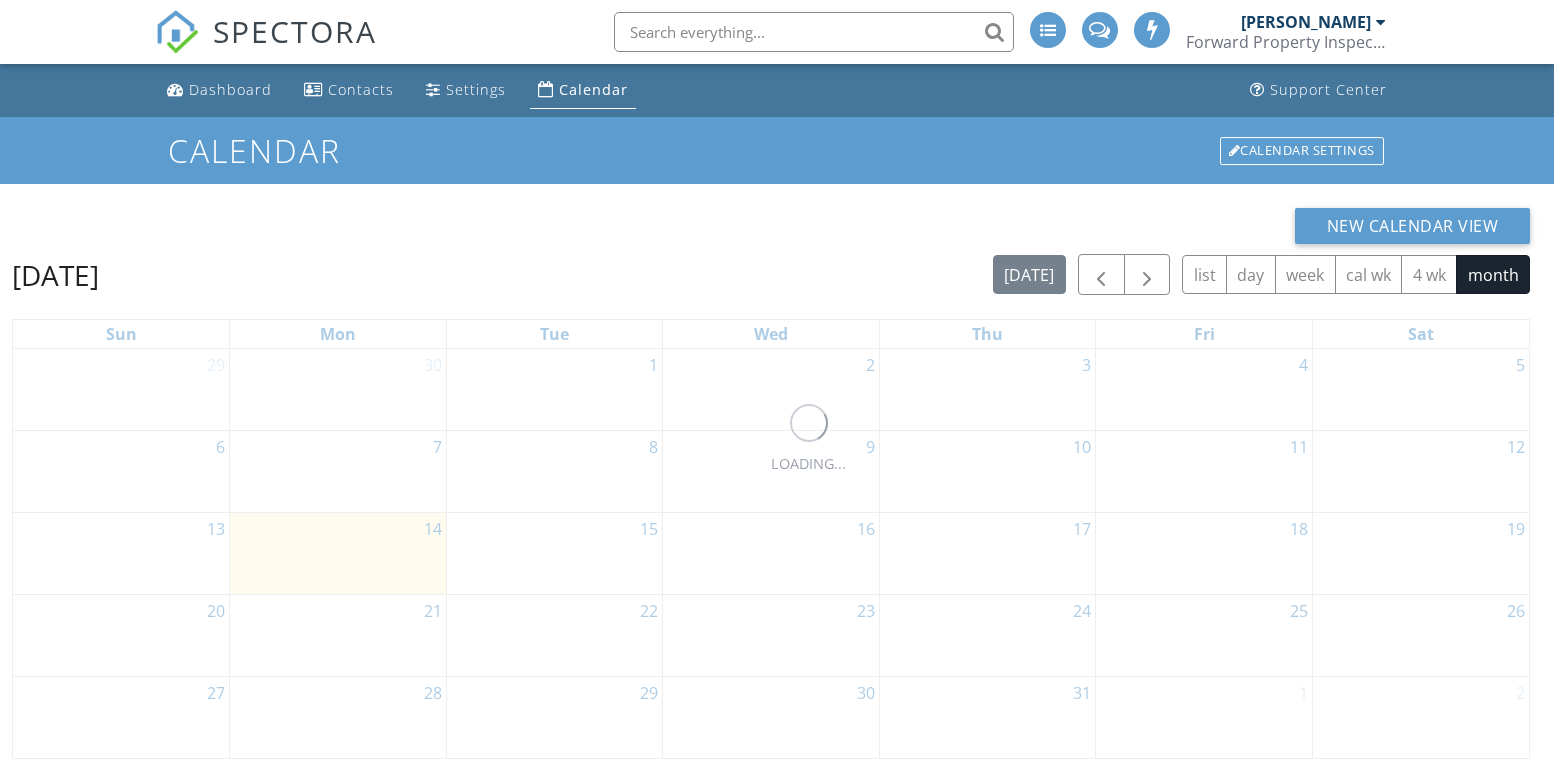 scroll, scrollTop: 0, scrollLeft: 0, axis: both 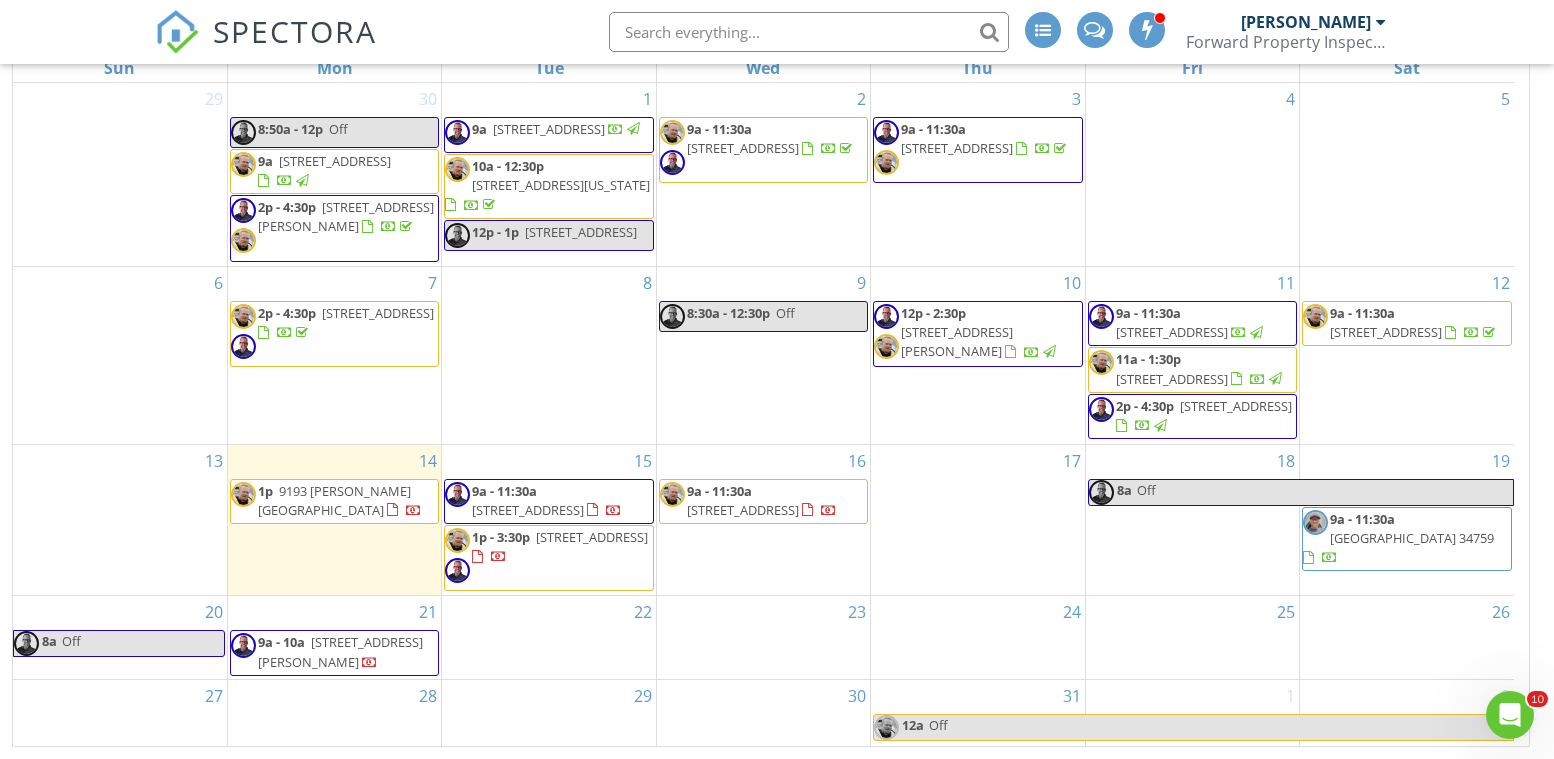 click on "9a - 11:30a
802 E Central Blvd, Orlando 32801" at bounding box center [548, 501] 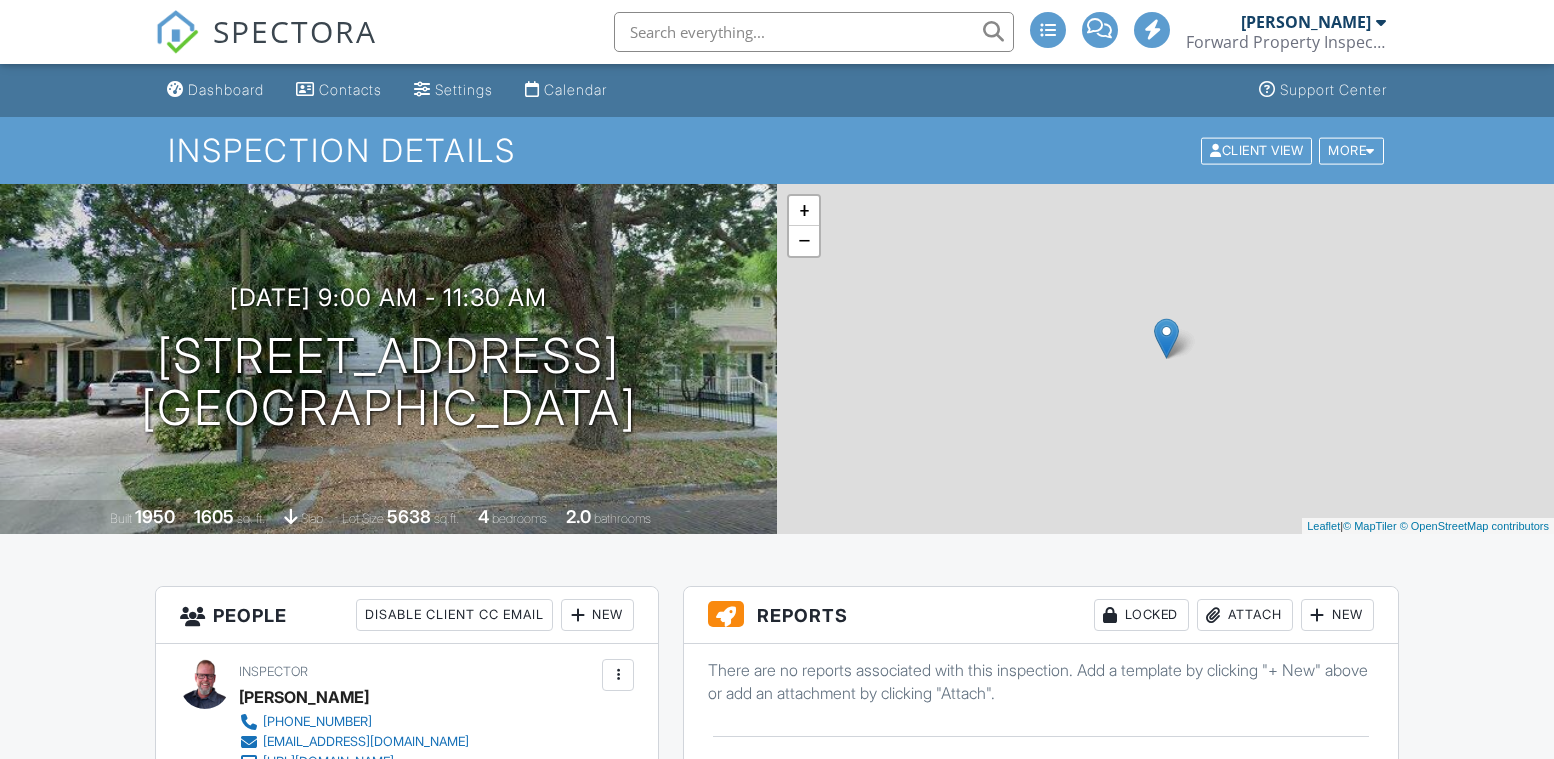 scroll, scrollTop: 0, scrollLeft: 0, axis: both 